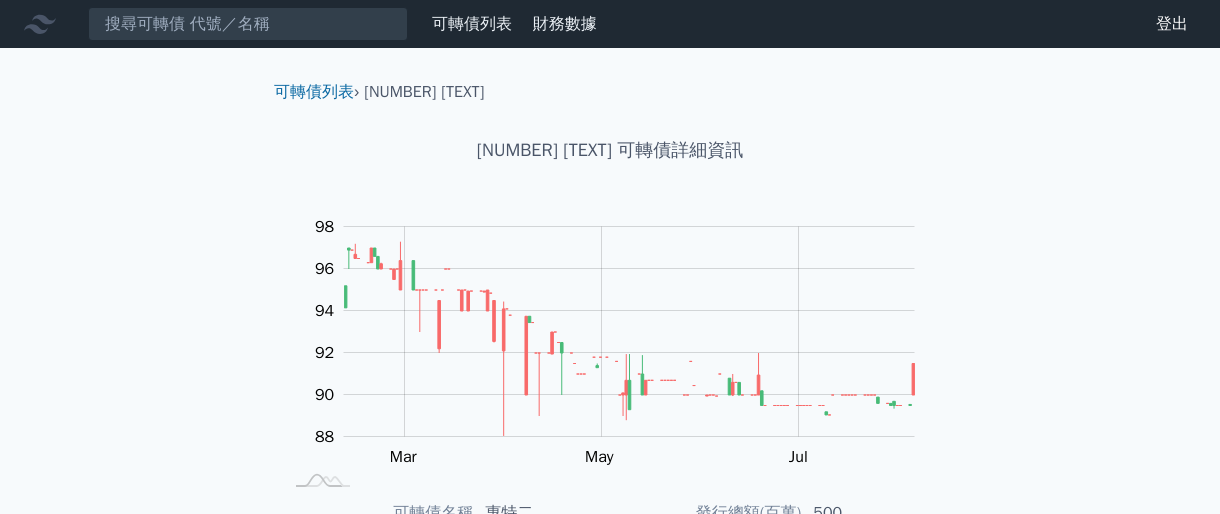 scroll, scrollTop: 0, scrollLeft: 0, axis: both 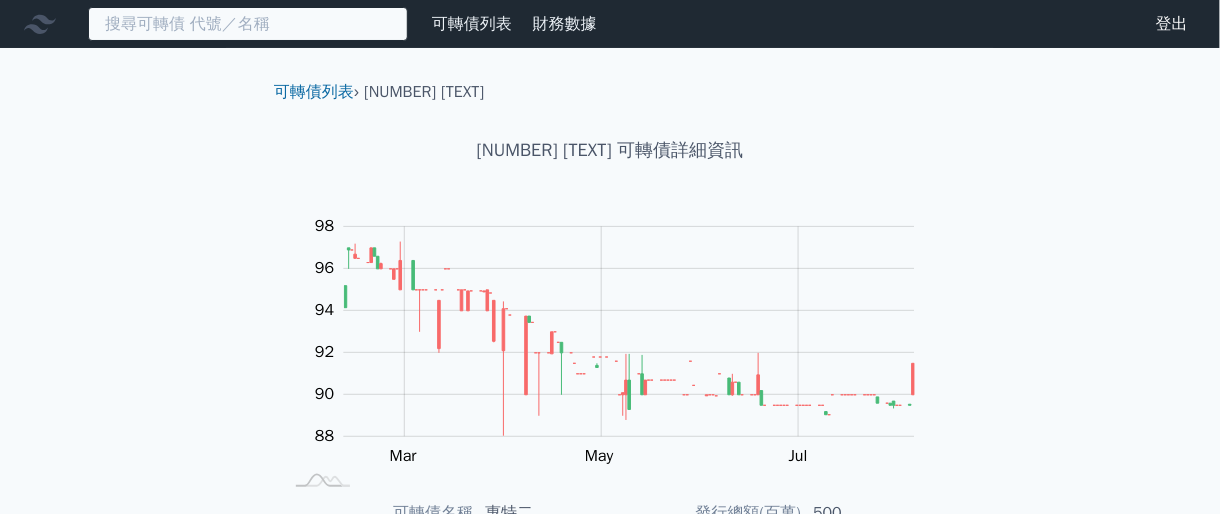 click at bounding box center (248, 24) 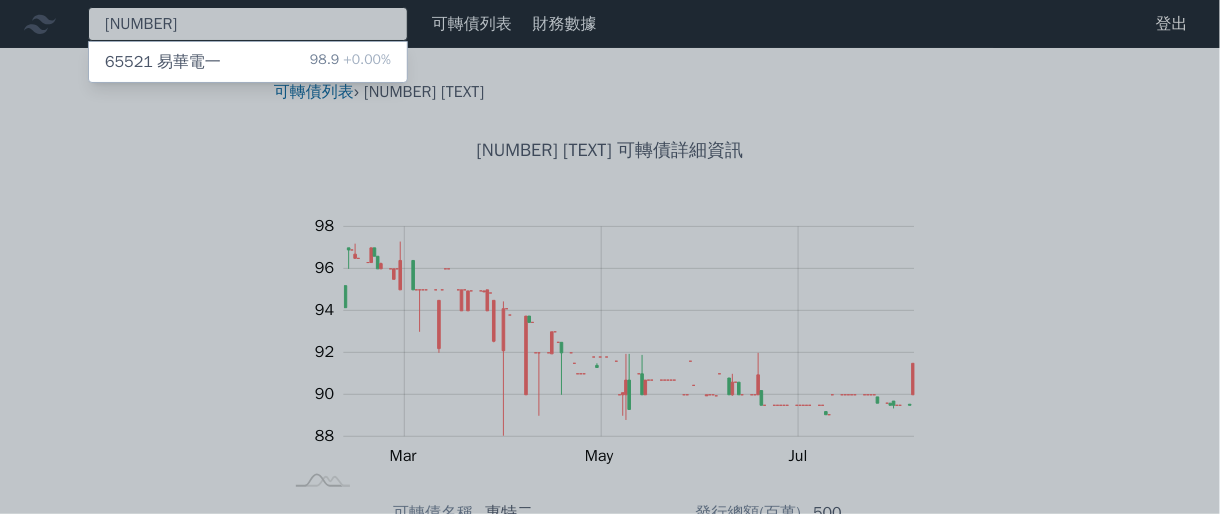 type on "[NUMBER]" 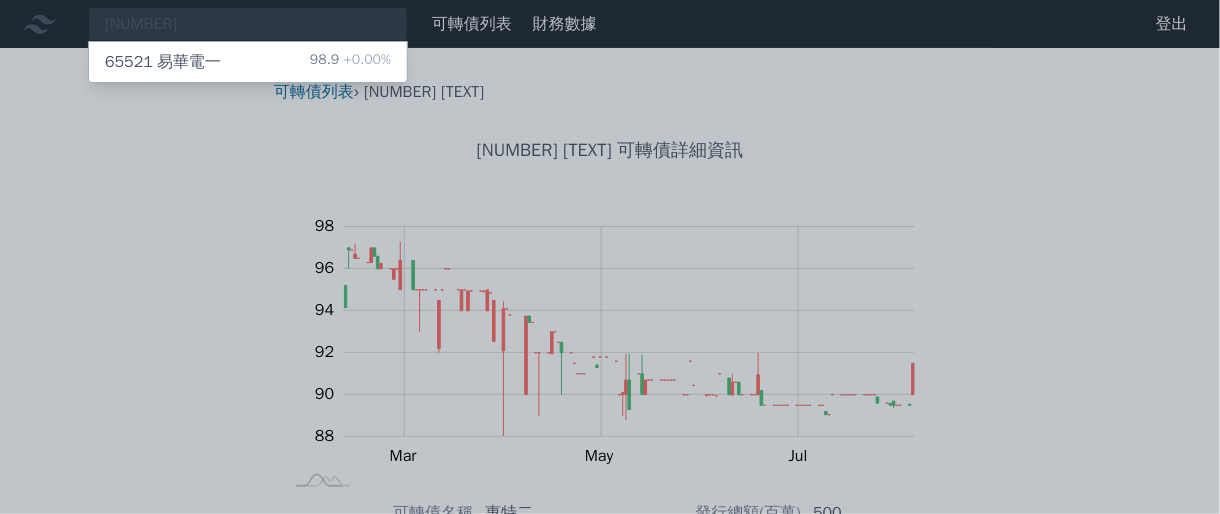 click on "[NUMBER] [TEXT]
[NUMBER] [PERCENT]" at bounding box center (248, 62) 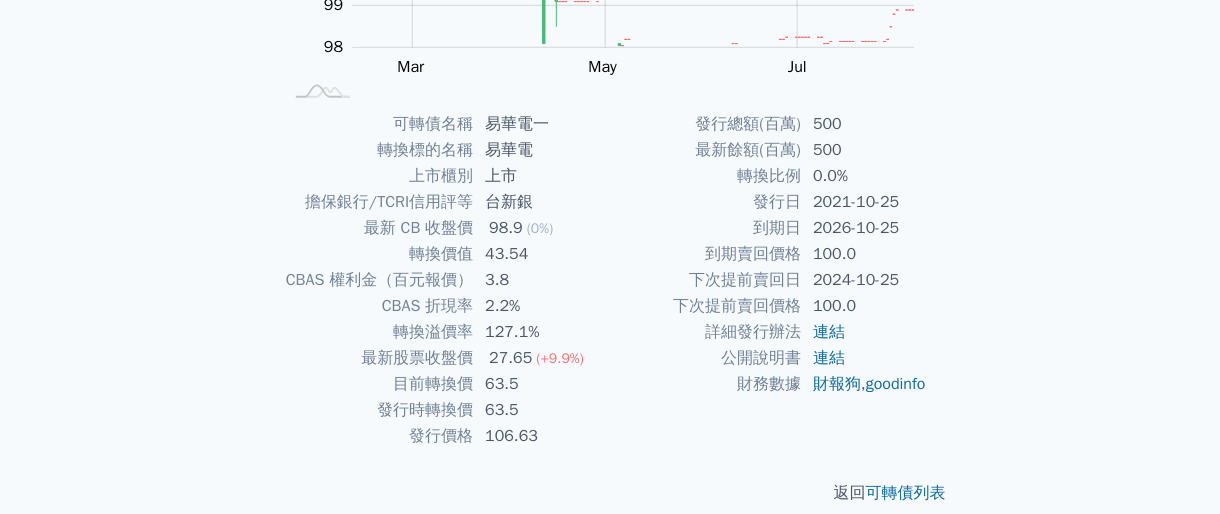 scroll, scrollTop: 411, scrollLeft: 0, axis: vertical 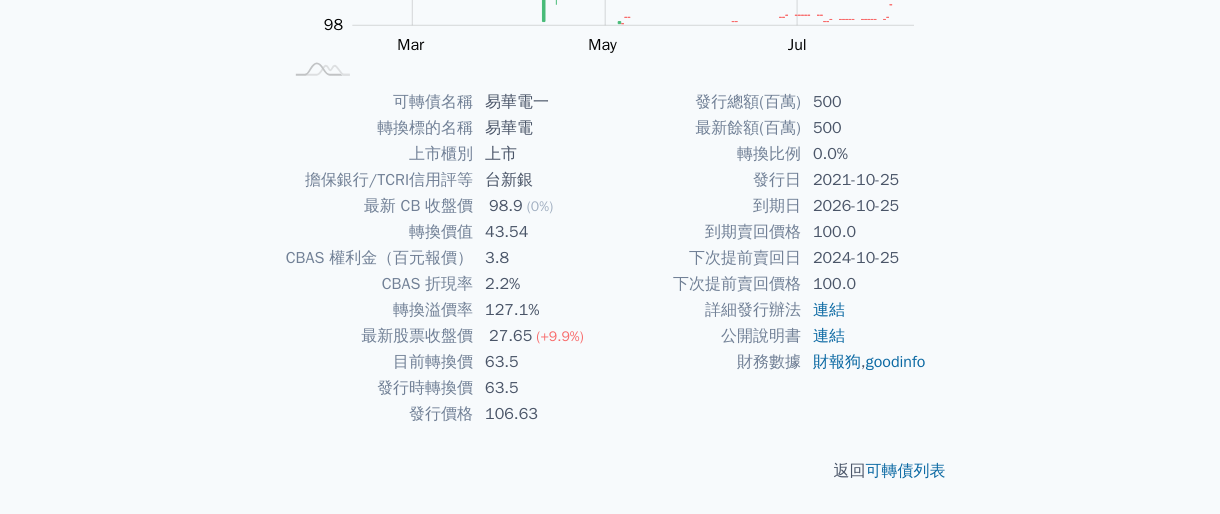 click on "可轉債名稱
[TEXT]
轉換標的名稱
[TEXT]
上市櫃別
上市
擔保銀行/TCRI信用評等
[TEXT]
最新 CB 收盤價
[NUMBER] ([PERCENT])
轉換價值
[NUMBER]
CBAS 權利金（百元報價）
[NUMBER]
CBAS 折現率
[PERCENT]
轉換溢價率
[PERCENT]
最新股票收盤價
[NUMBER] ([PERCENT])
目前轉換價
[NUMBER]
發行時轉換價
[NUMBER]
發行價格" at bounding box center (610, 258) 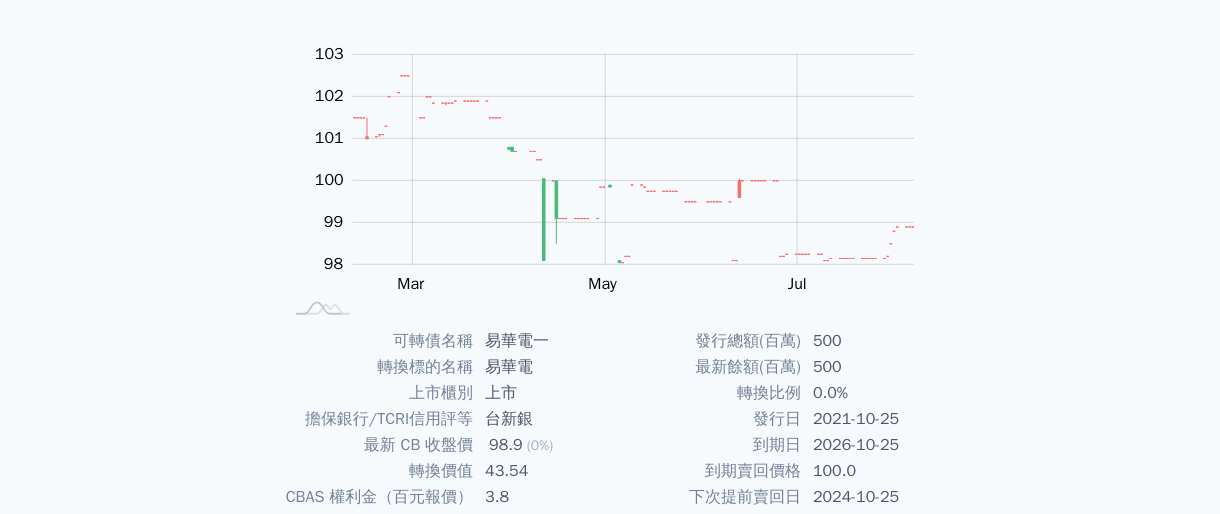 scroll, scrollTop: 0, scrollLeft: 0, axis: both 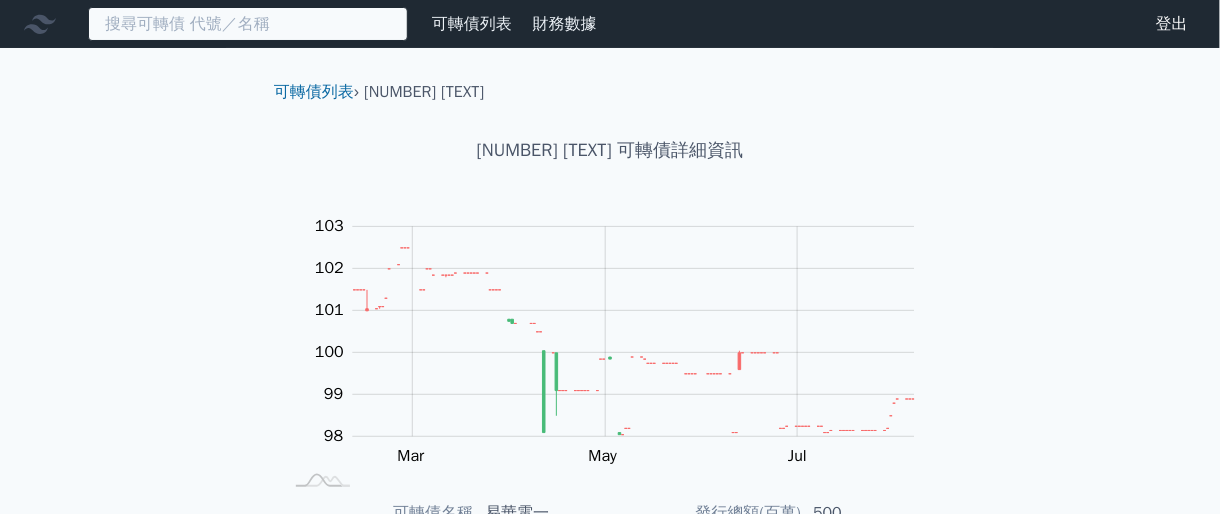 click at bounding box center (248, 24) 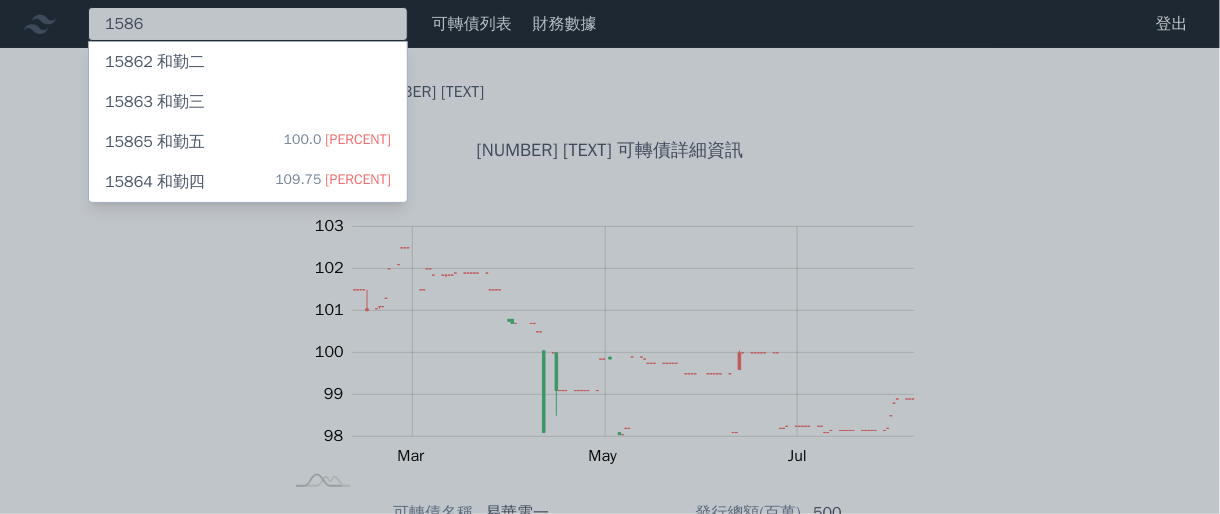 type on "1586" 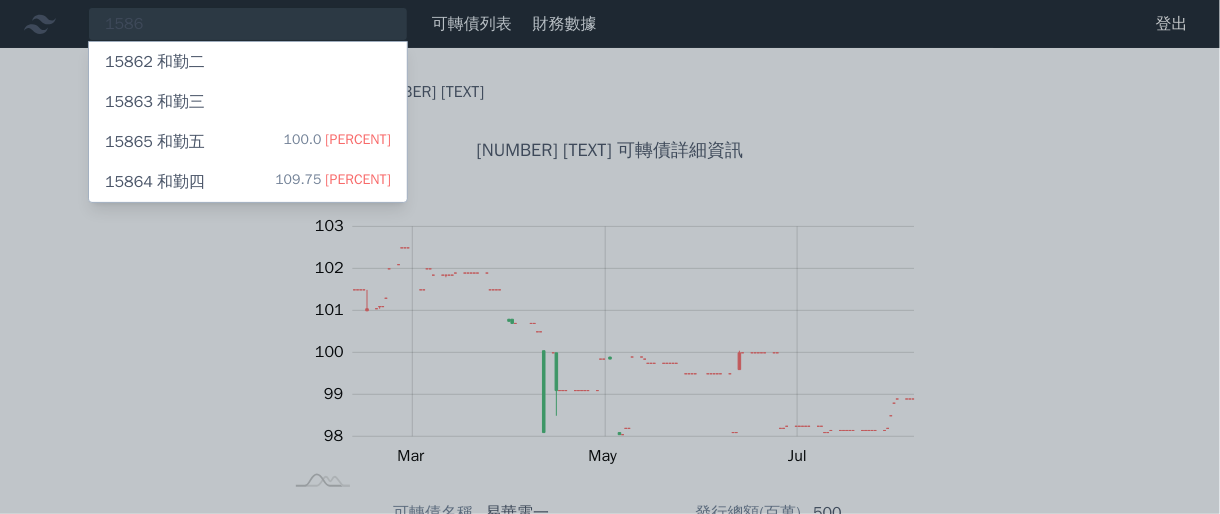click on "[NUMBER] [TEXT]
[NUMBER] [PERCENT]" at bounding box center [248, 142] 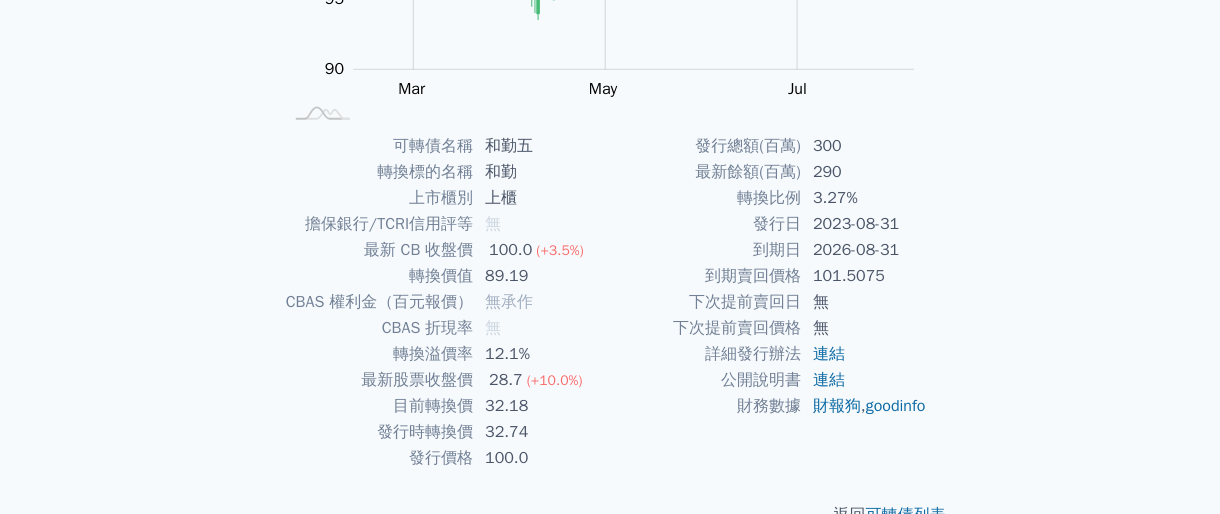 scroll, scrollTop: 374, scrollLeft: 0, axis: vertical 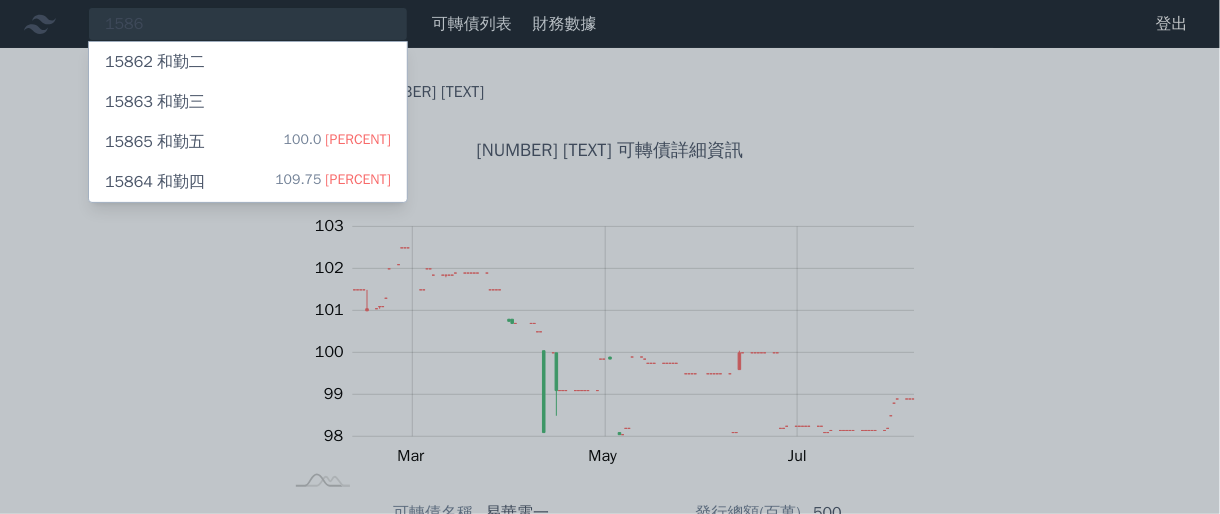 click on "[NUMBER] [TEXT]
[NUMBER] [PERCENT]" at bounding box center [248, 182] 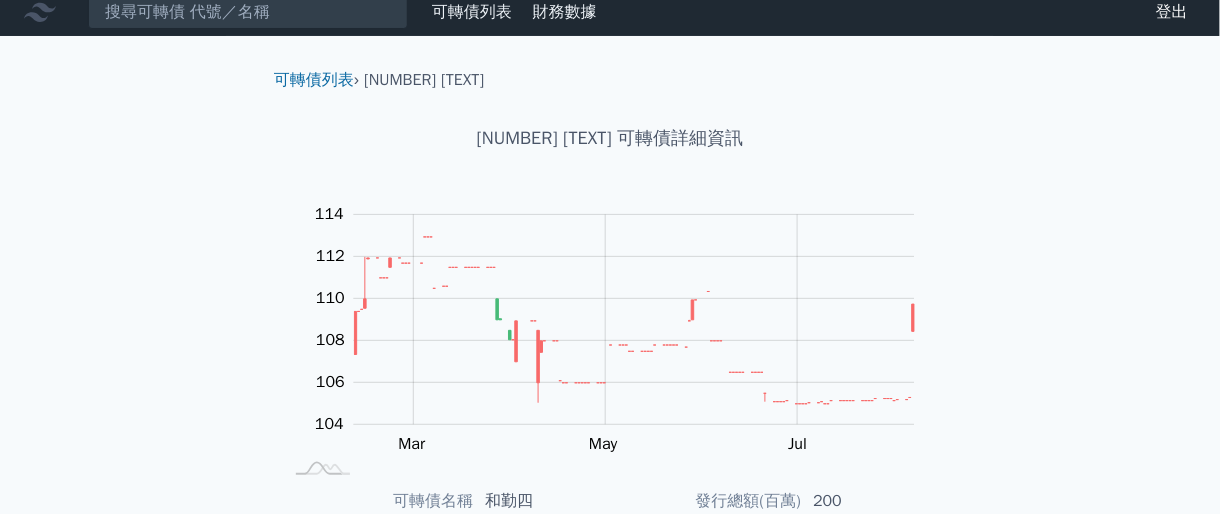 scroll, scrollTop: 0, scrollLeft: 0, axis: both 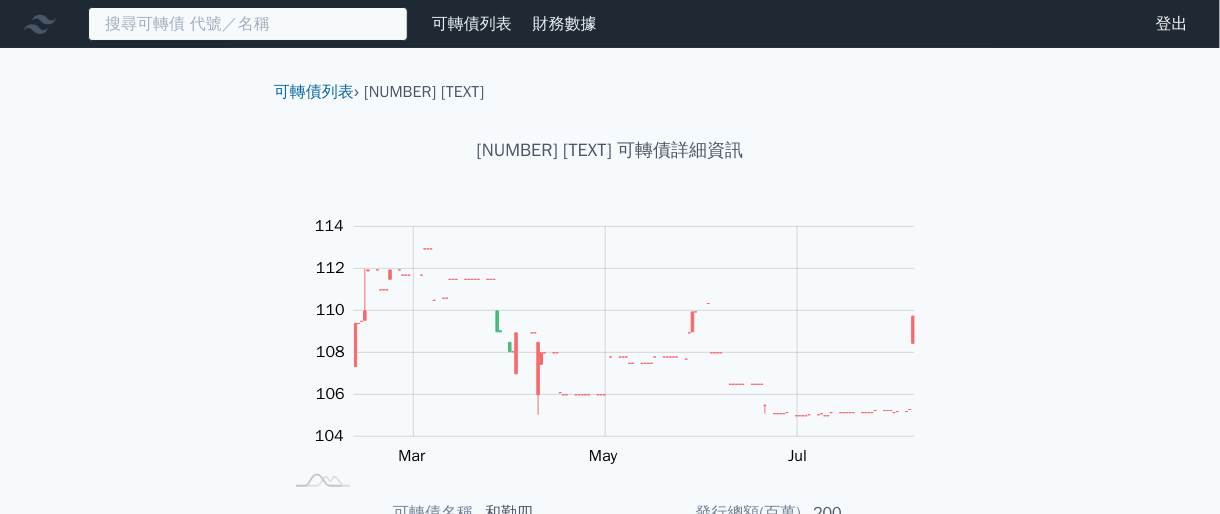 click at bounding box center (248, 24) 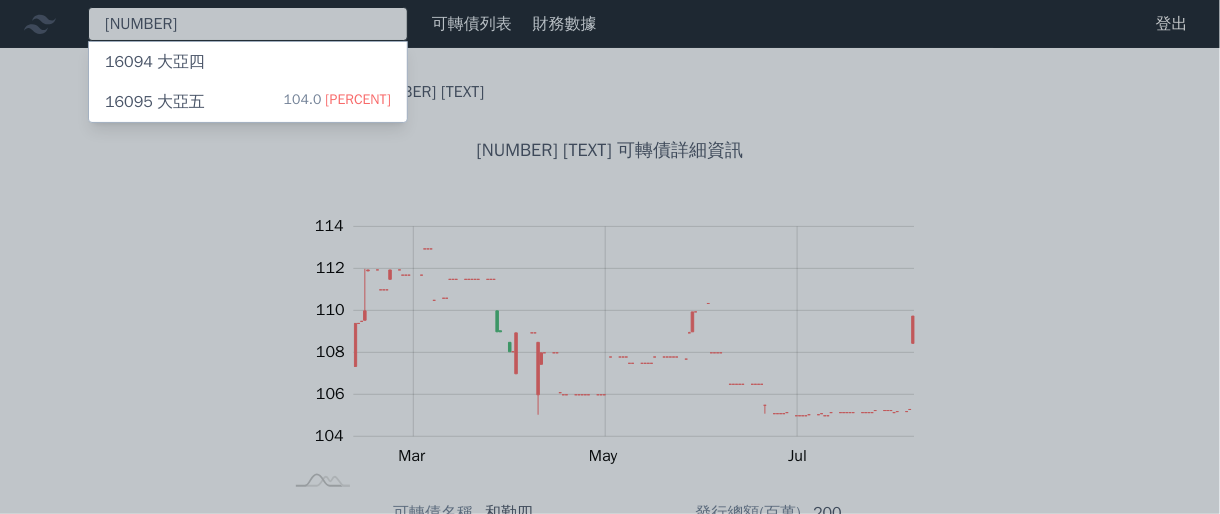 type on "[NUMBER]" 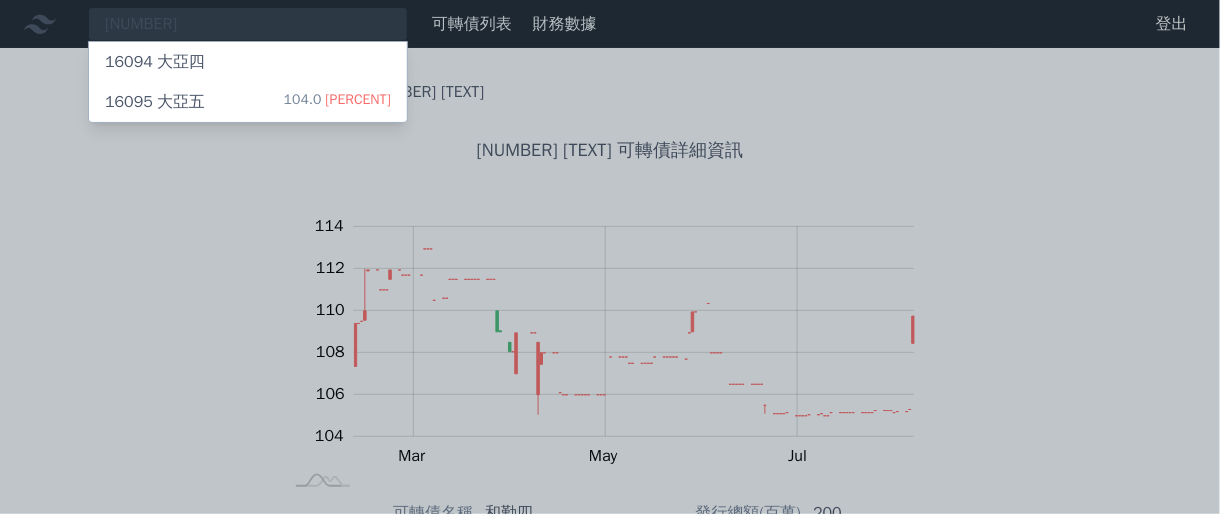 click on "[NUMBER] [TEXT]
[NUMBER] [PERCENT]" at bounding box center [248, 102] 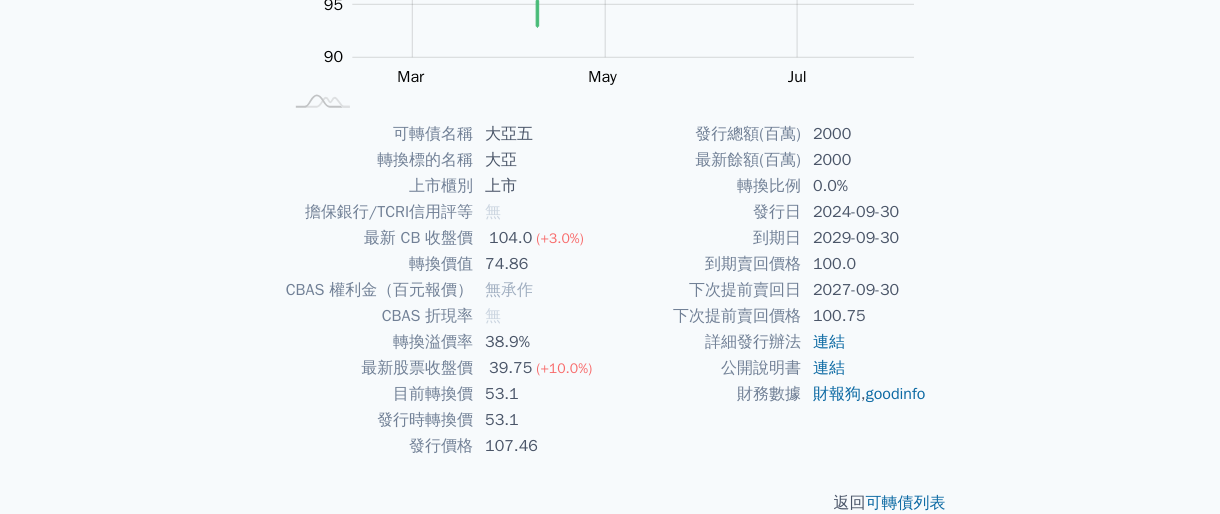 scroll, scrollTop: 411, scrollLeft: 0, axis: vertical 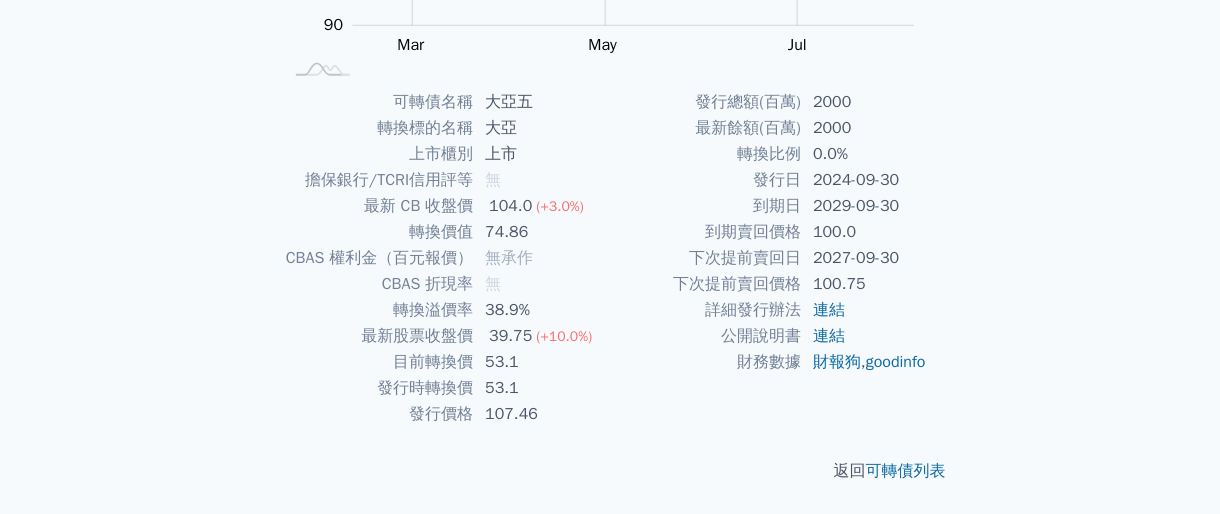 click on "轉換價值" at bounding box center [377, 232] 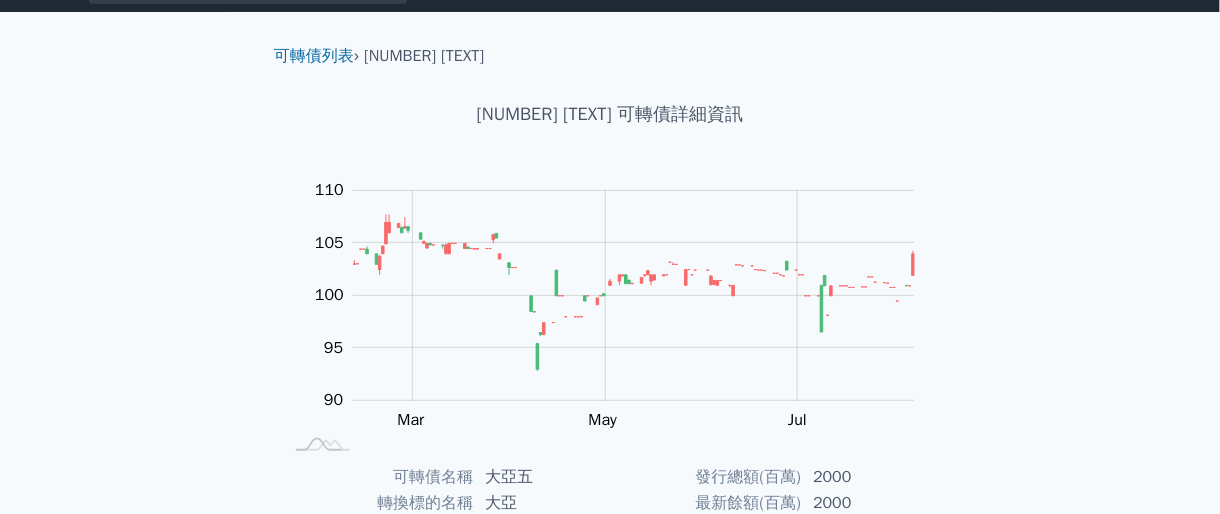 scroll, scrollTop: 0, scrollLeft: 0, axis: both 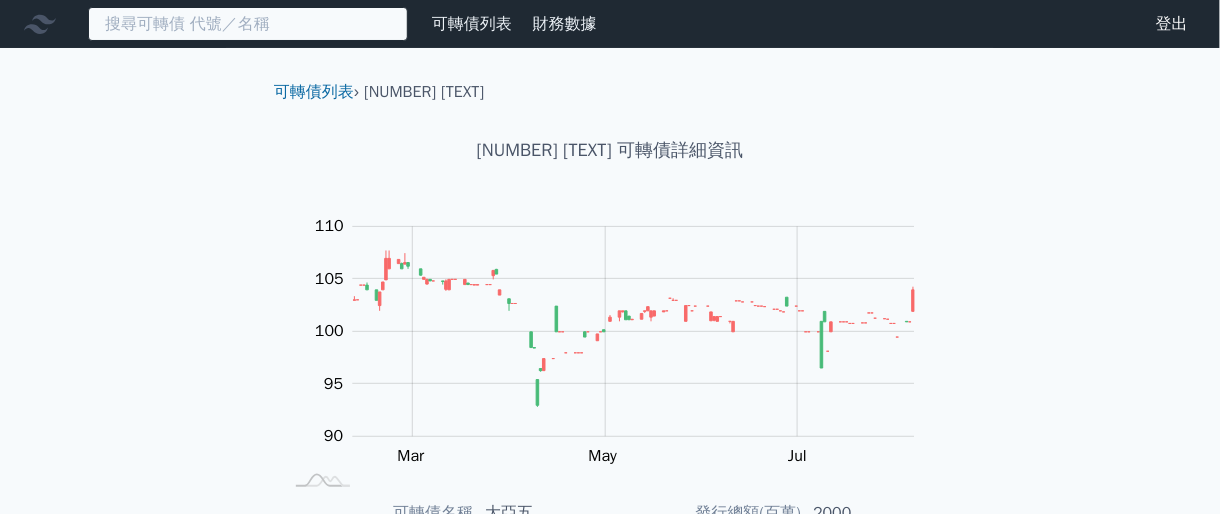 click at bounding box center (248, 24) 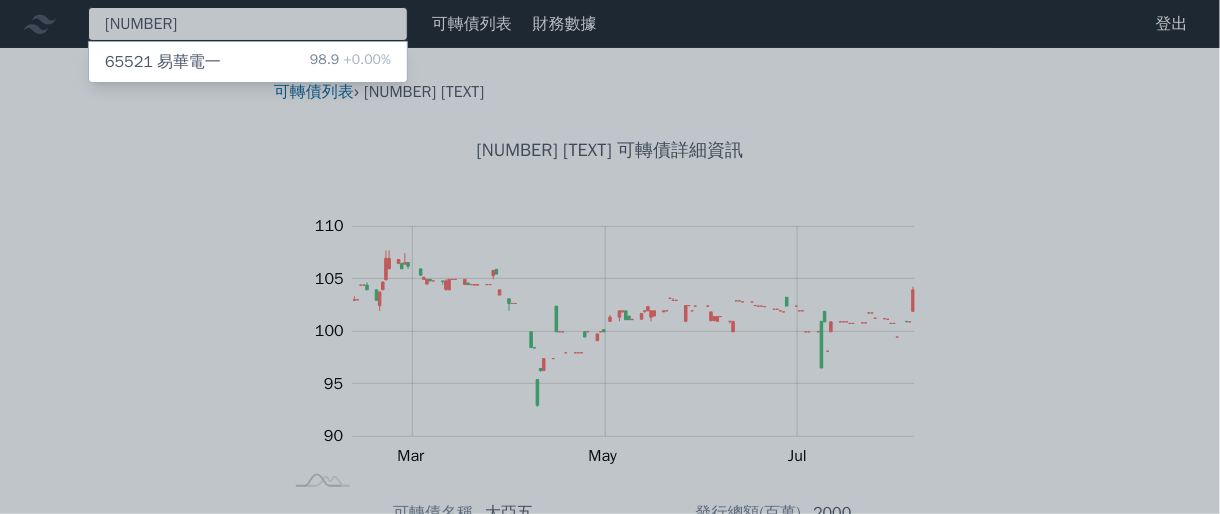 type on "[NUMBER]" 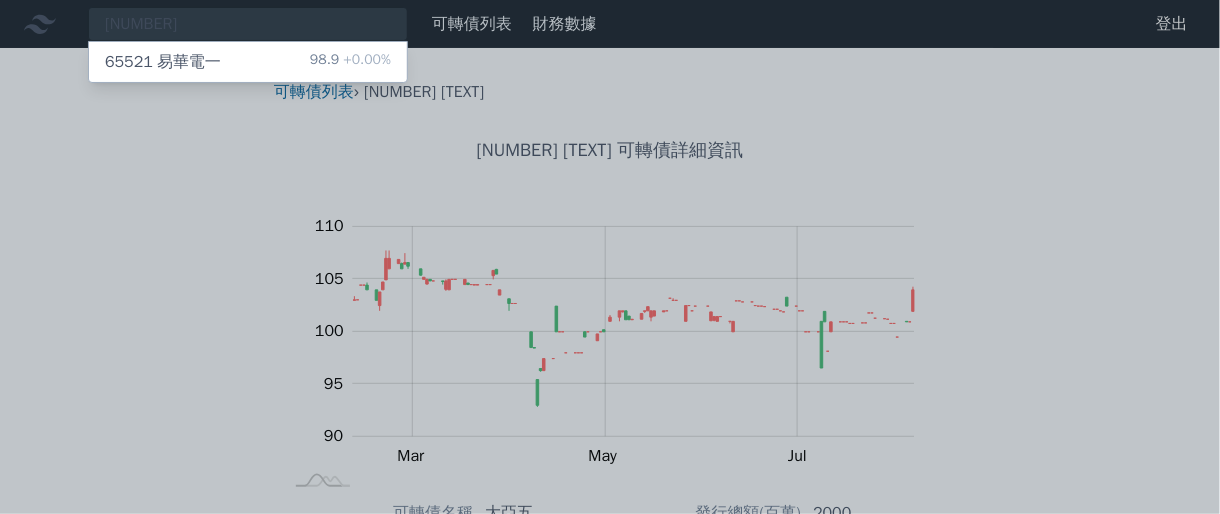 click on "[NUMBER] [TEXT]
[NUMBER] [PERCENT]" at bounding box center [248, 62] 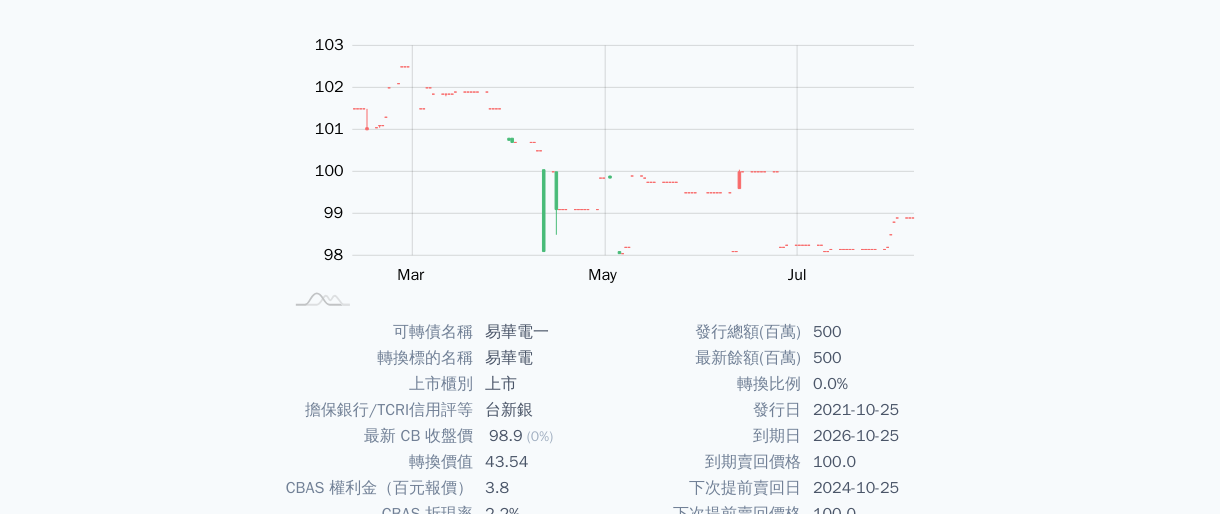 scroll, scrollTop: 374, scrollLeft: 0, axis: vertical 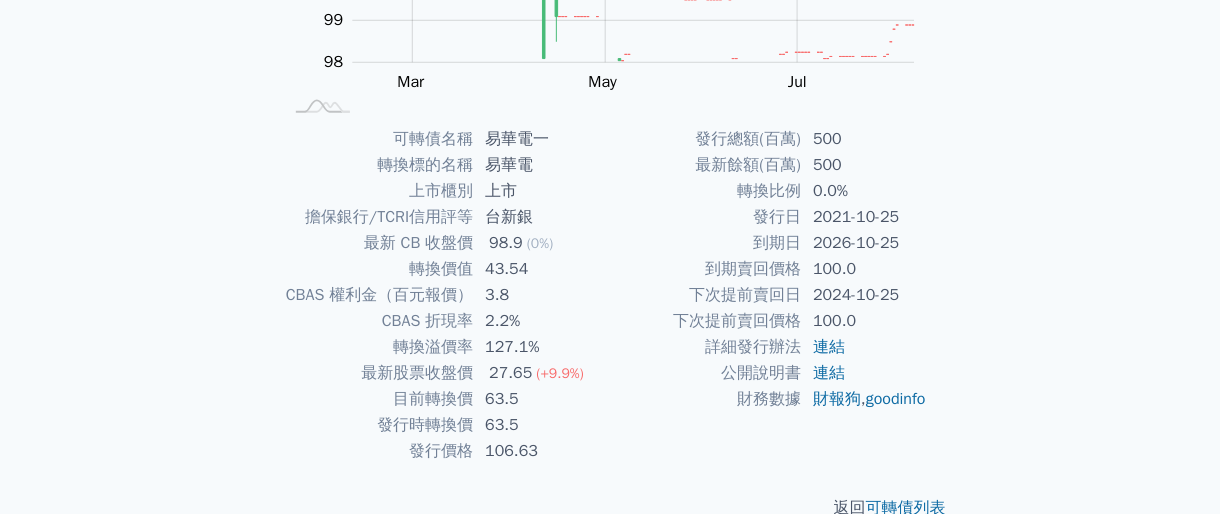 click on "可轉債名稱
[TEXT]
轉換標的名稱
[TEXT]
上市櫃別
上市
擔保銀行/TCRI信用評等
[TEXT]
最新 CB 收盤價
[NUMBER] ([PERCENT])
轉換價值
[NUMBER]
CBAS 權利金（百元報價）
[NUMBER]
CBAS 折現率
[PERCENT]
轉換溢價率
[PERCENT]
最新股票收盤價
[NUMBER] ([PERCENT])
目前轉換價
[NUMBER]
發行時轉換價
[NUMBER]
發行價格" at bounding box center (610, 295) 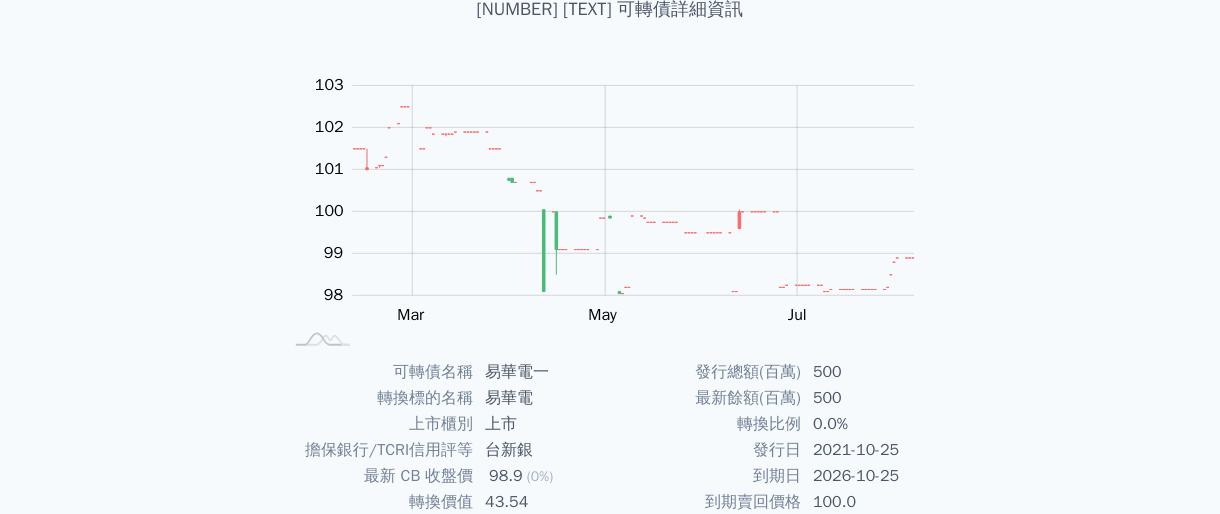 scroll, scrollTop: 0, scrollLeft: 0, axis: both 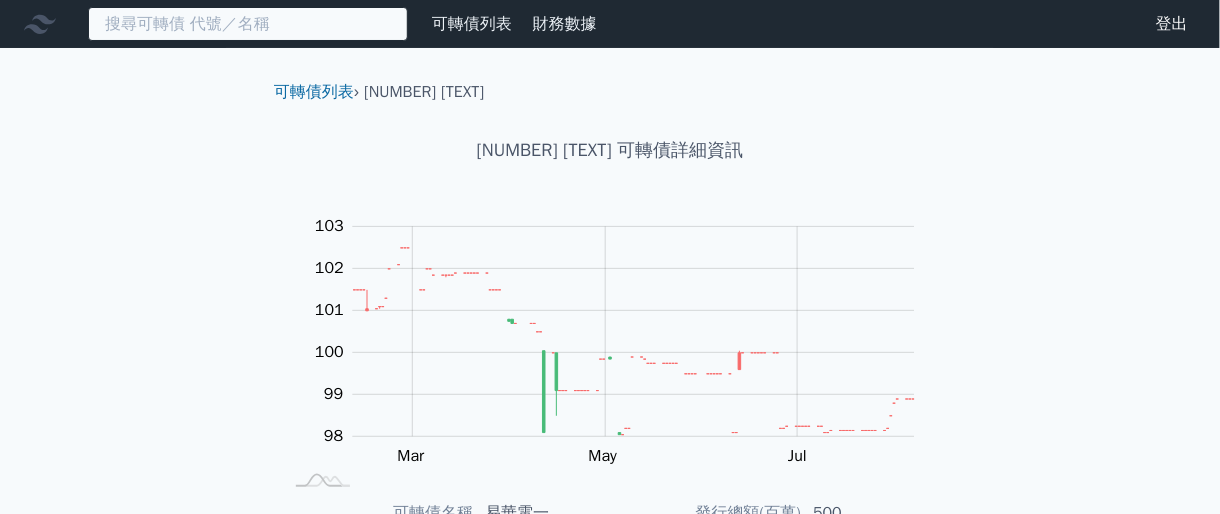 click at bounding box center [248, 24] 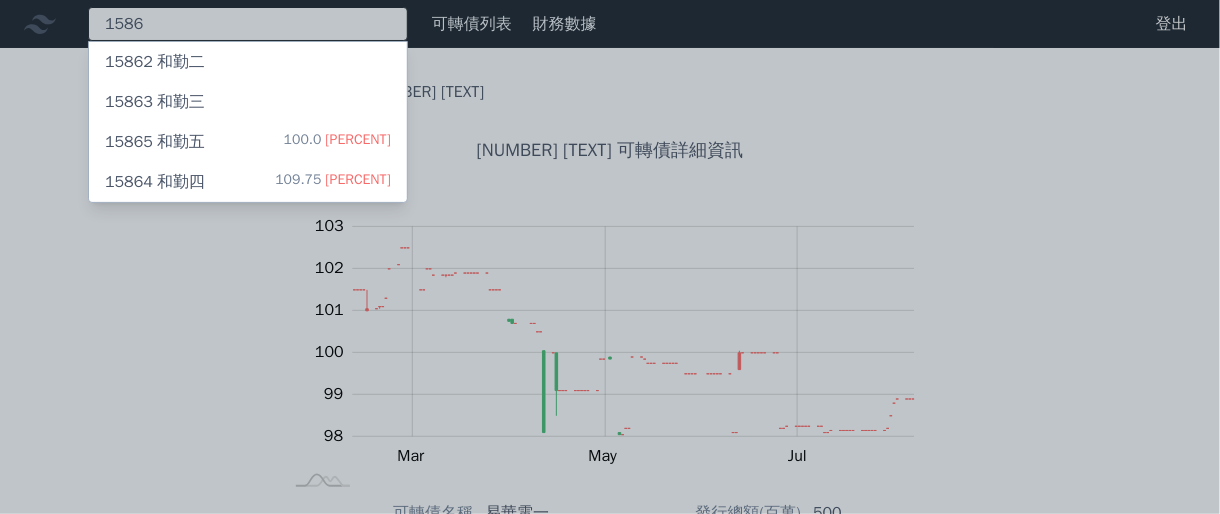 type on "1586" 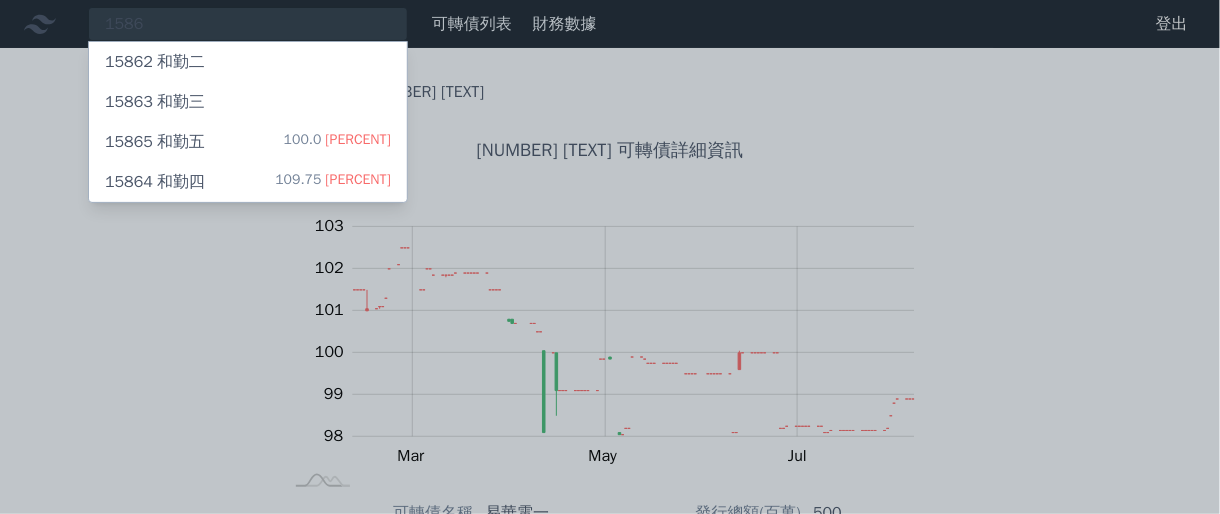 click on "[NUMBER] [TEXT]
[NUMBER] [PERCENT]" at bounding box center (248, 182) 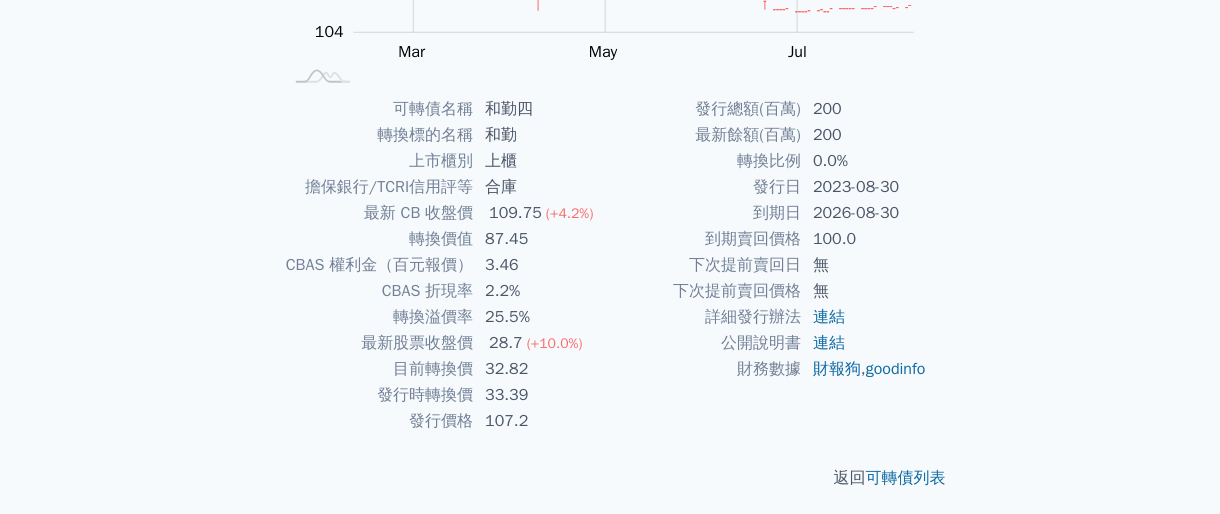 scroll, scrollTop: 411, scrollLeft: 0, axis: vertical 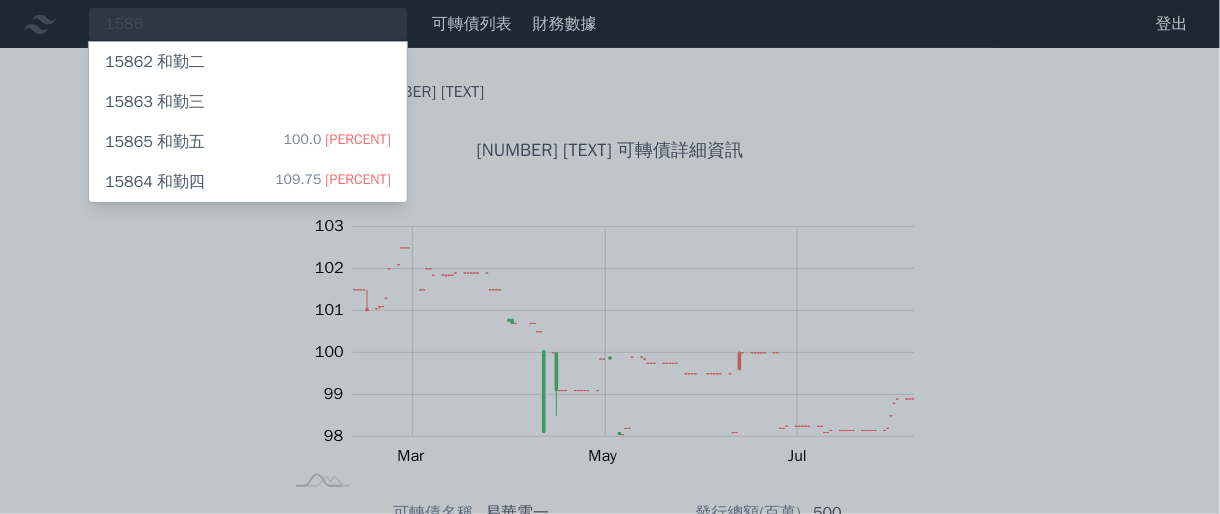 click at bounding box center [610, 257] 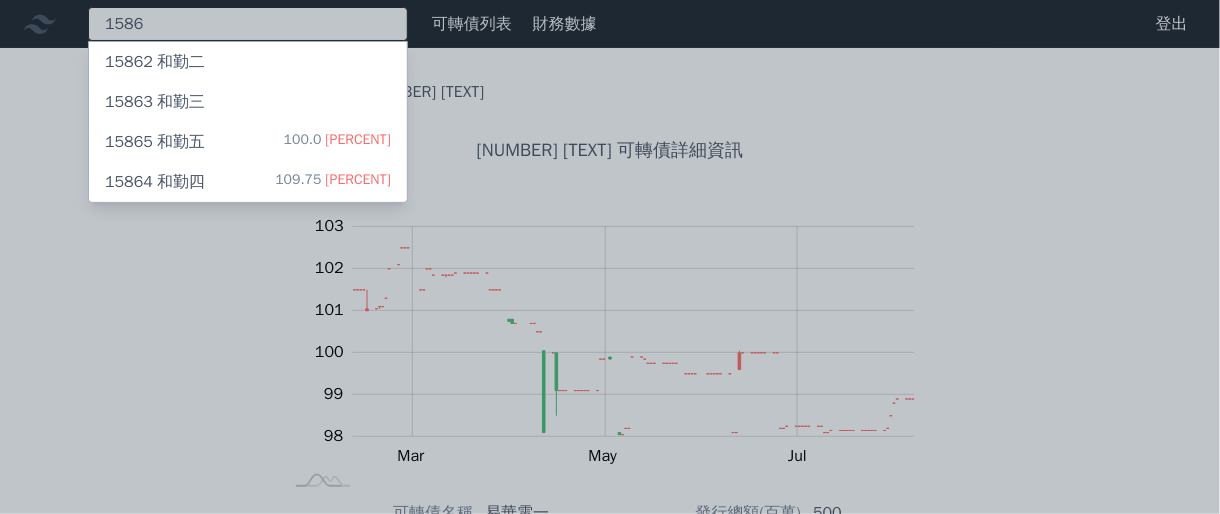 click on "[NUMBER]
[NUMBER][NUMBER] [TEXT]
[NUMBER][NUMBER] [TEXT]
[NUMBER][NUMBER] [TEXT]
[NUMBER] [PERCENT]
[NUMBER][NUMBER] [TEXT]
[NUMBER] [PERCENT]" at bounding box center (248, 24) 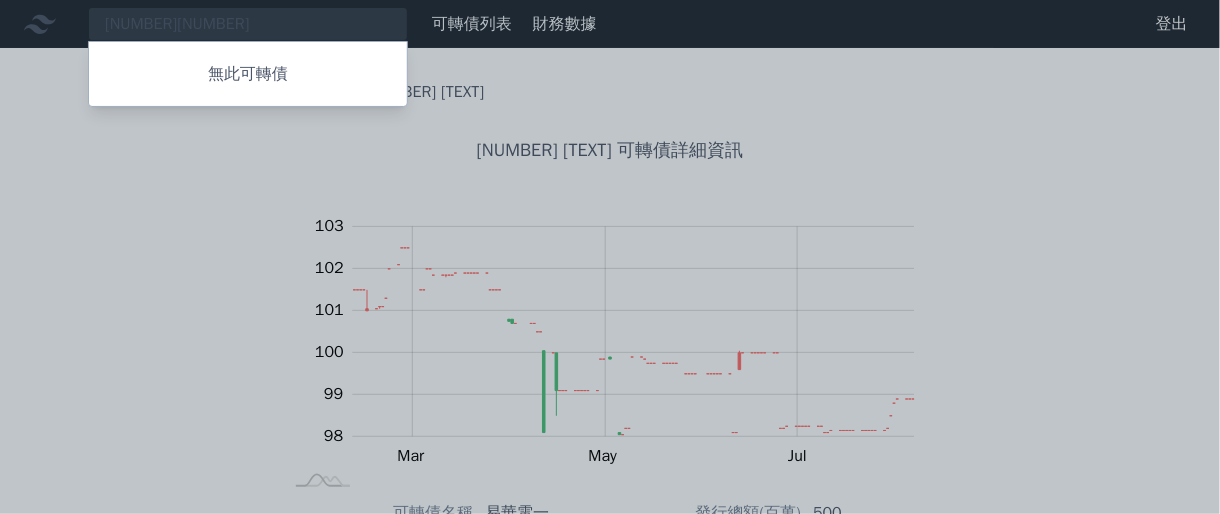 click at bounding box center (610, 257) 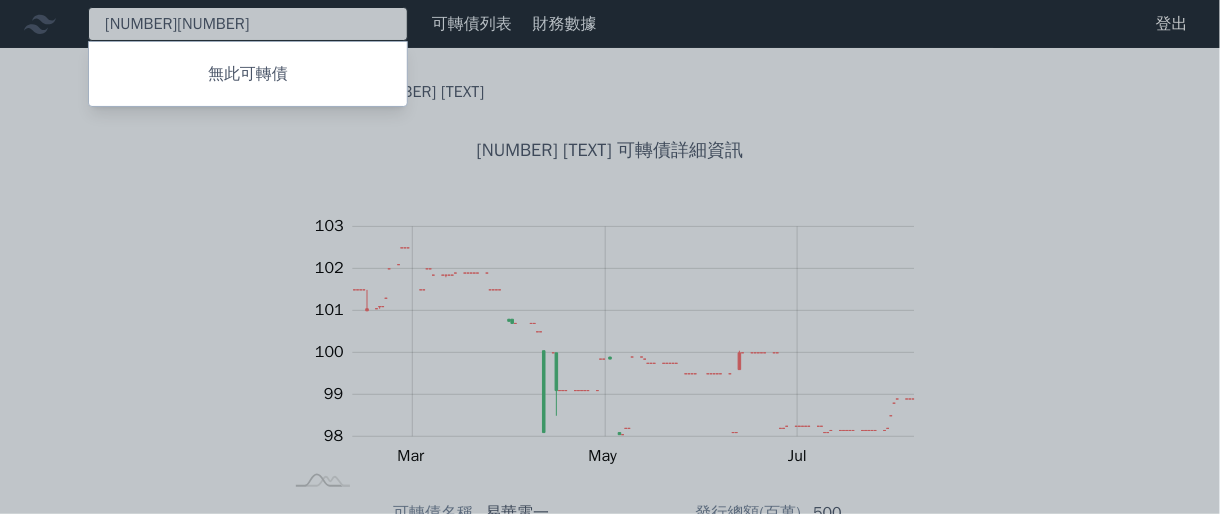 click on "[NUMBER][NUMBER]
無此可轉債" at bounding box center [248, 24] 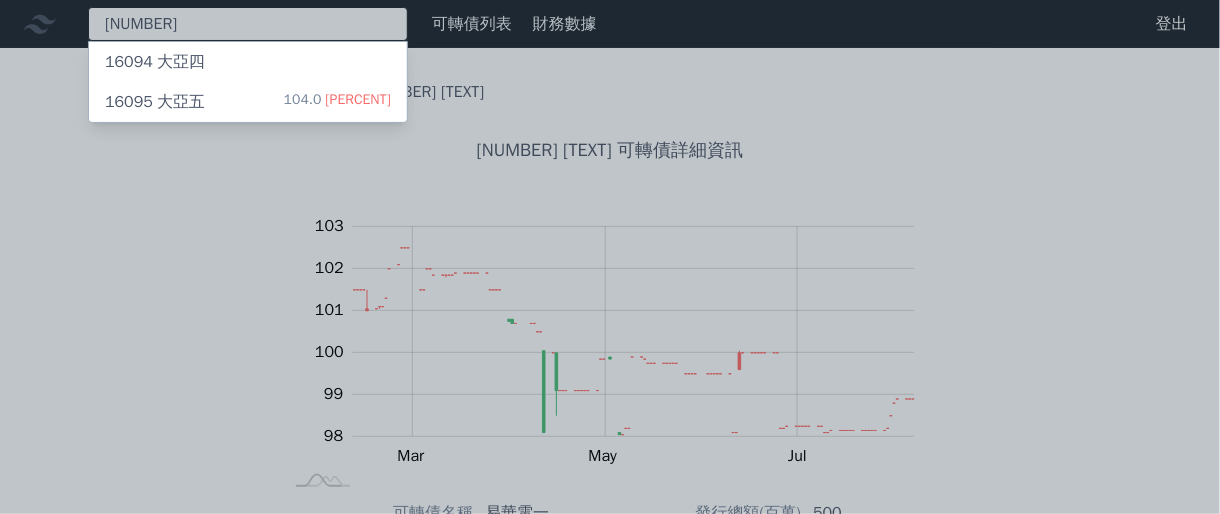 type on "[NUMBER]" 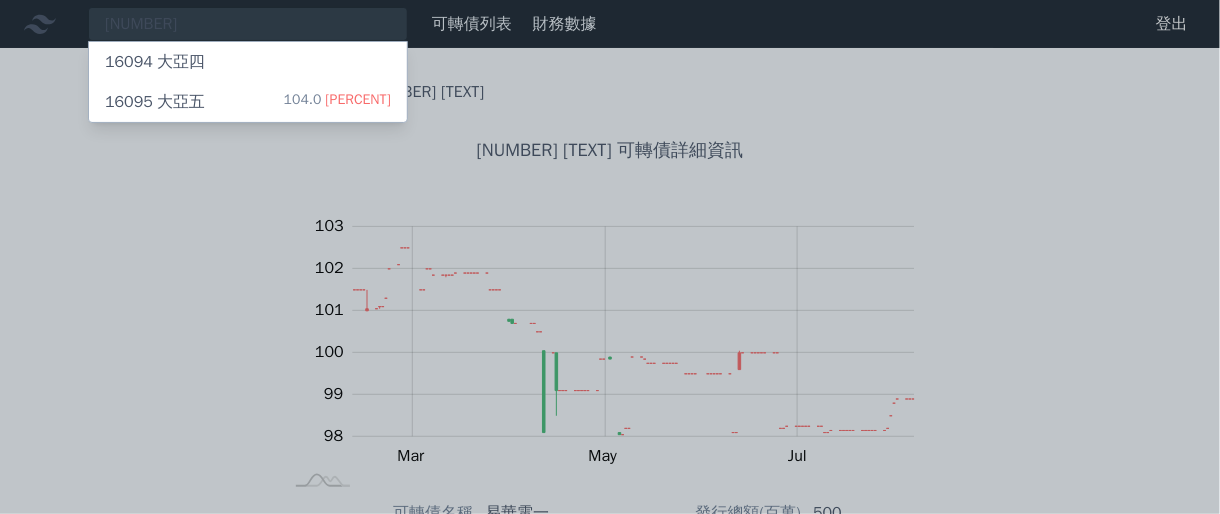click on "[NUMBER] [TEXT]
[NUMBER] [PERCENT]" at bounding box center [248, 102] 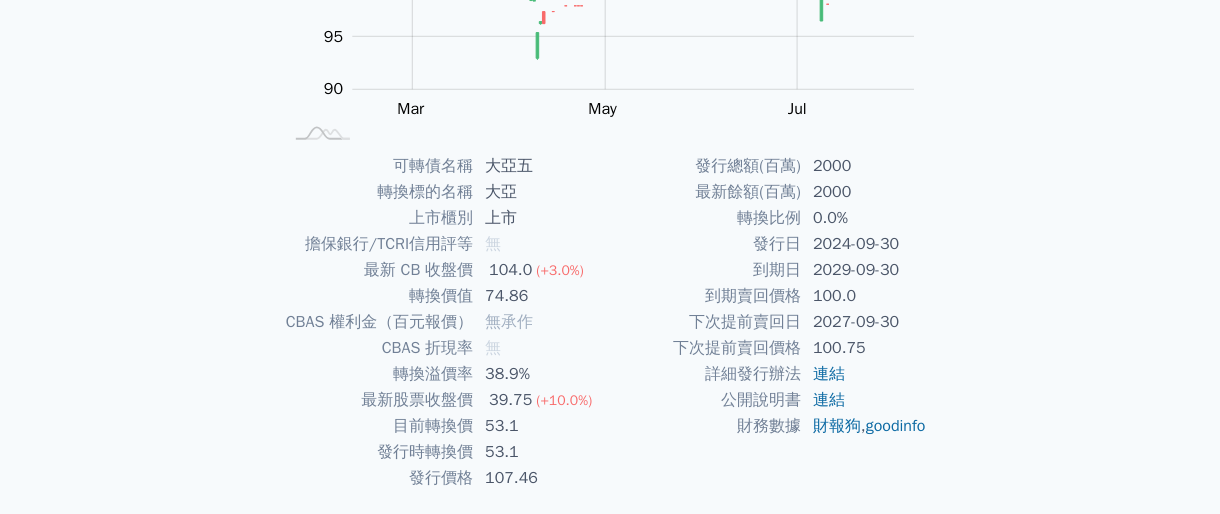 scroll, scrollTop: 411, scrollLeft: 0, axis: vertical 